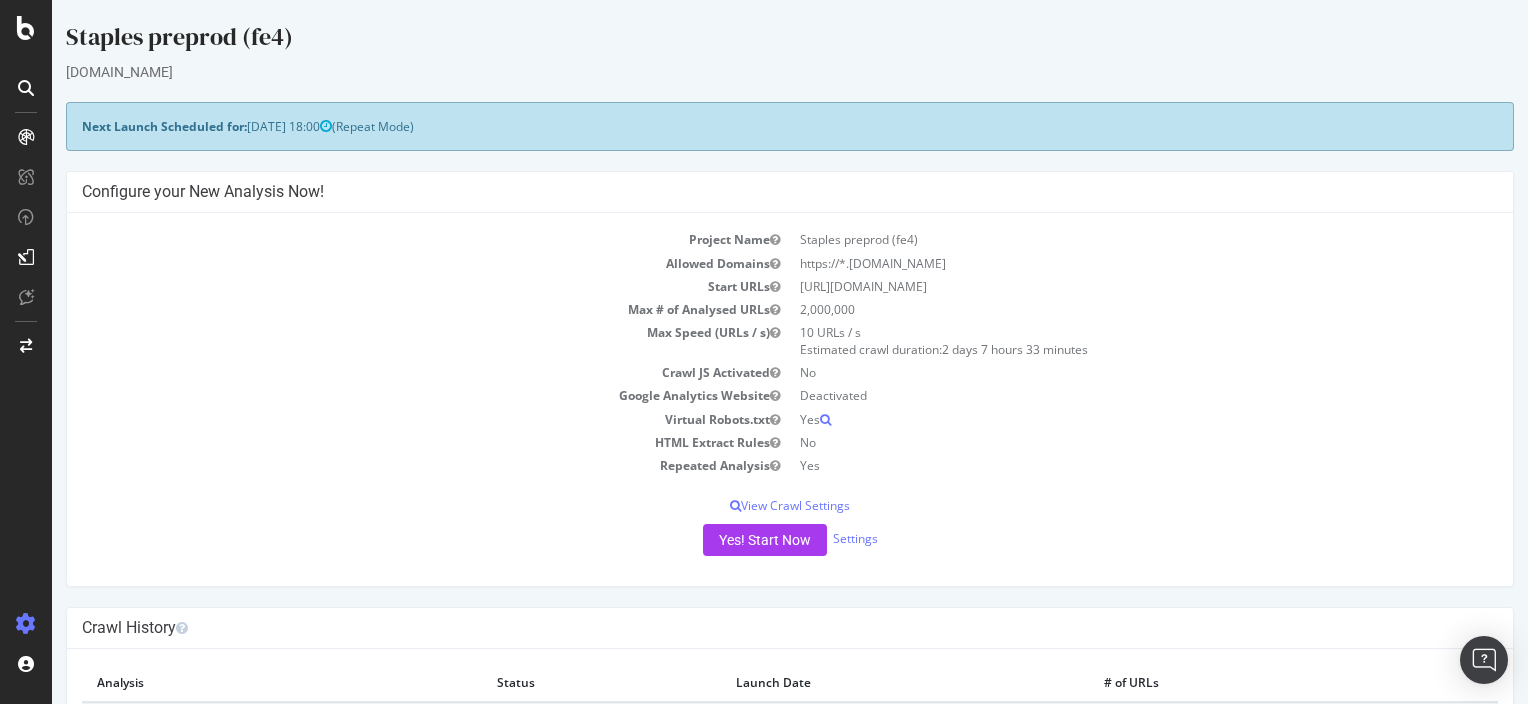 scroll, scrollTop: 0, scrollLeft: 0, axis: both 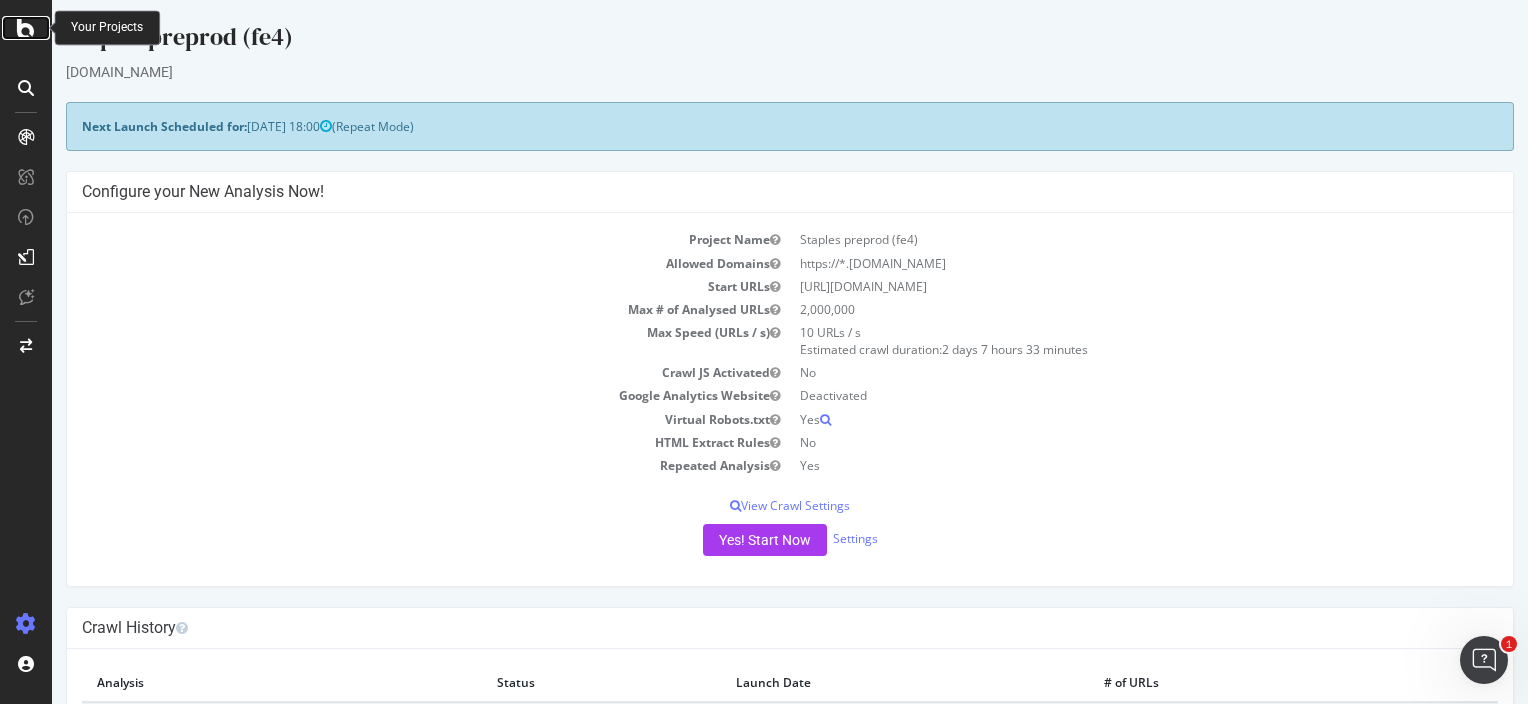 click at bounding box center (26, 28) 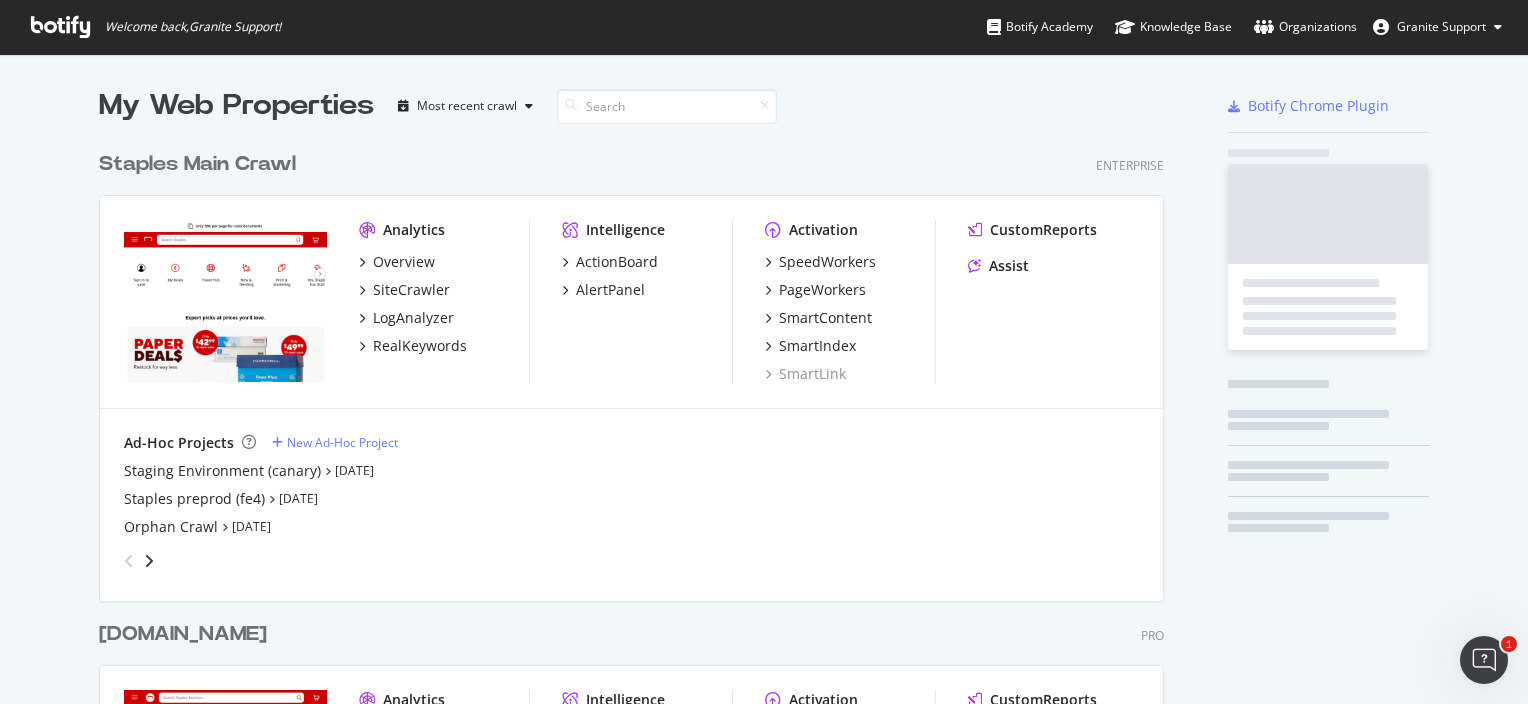 scroll, scrollTop: 16, scrollLeft: 16, axis: both 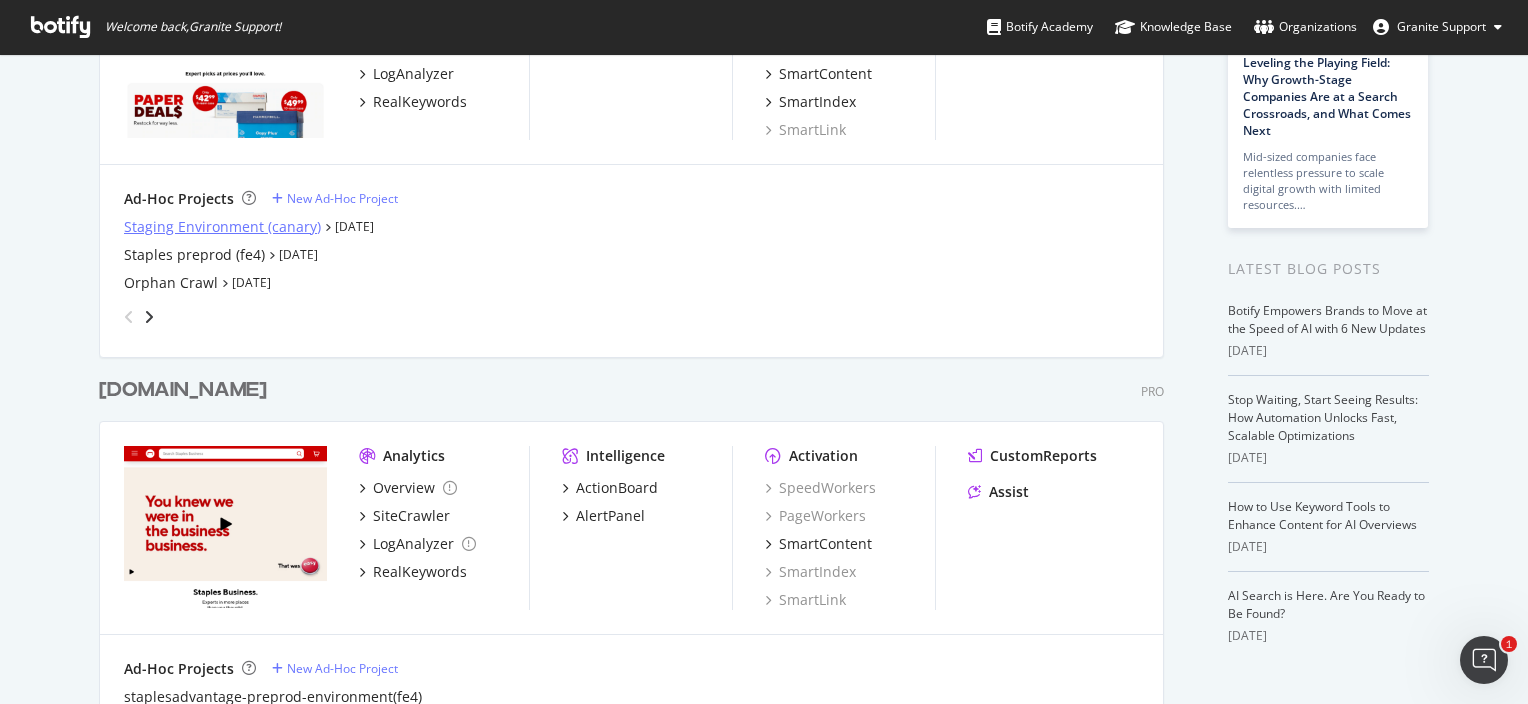 drag, startPoint x: 563, startPoint y: 532, endPoint x: 271, endPoint y: 225, distance: 423.68976 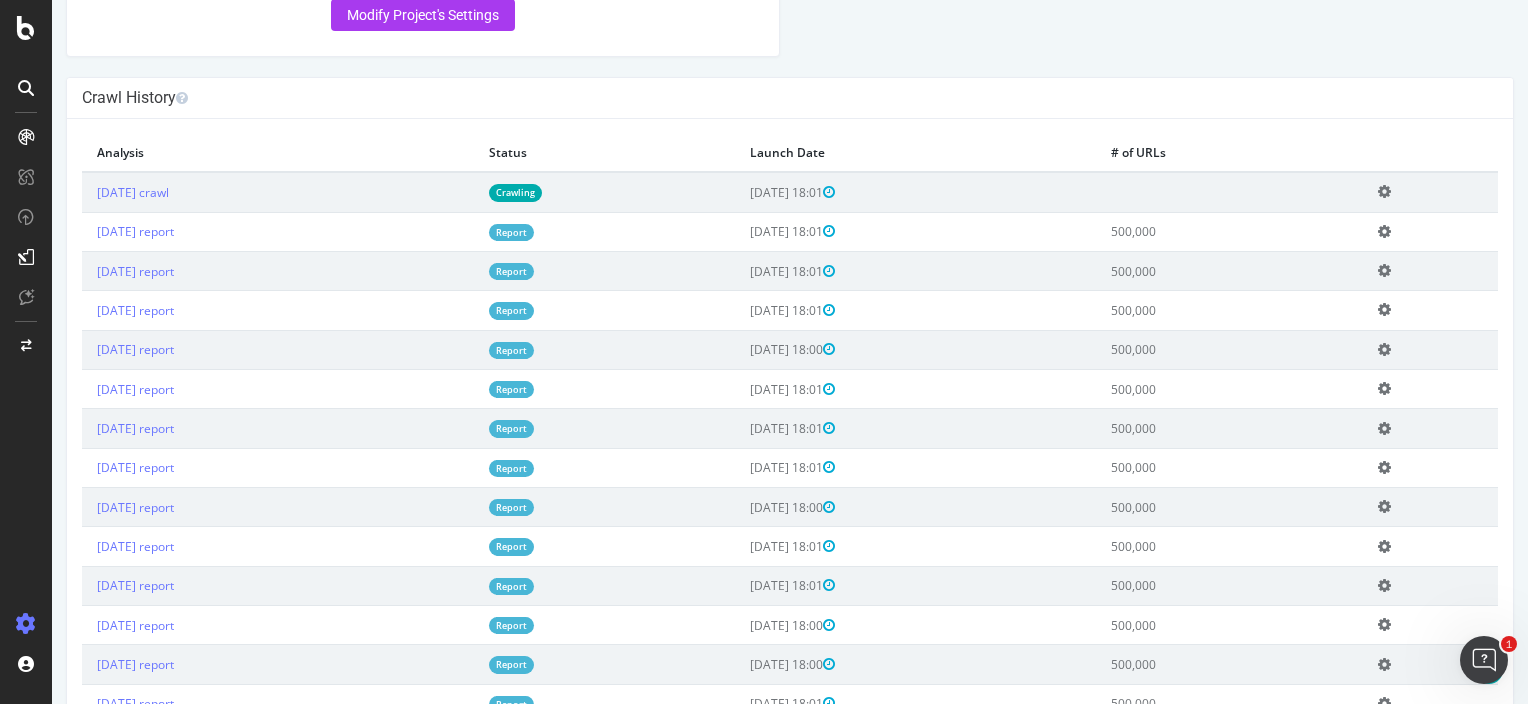 scroll, scrollTop: 535, scrollLeft: 0, axis: vertical 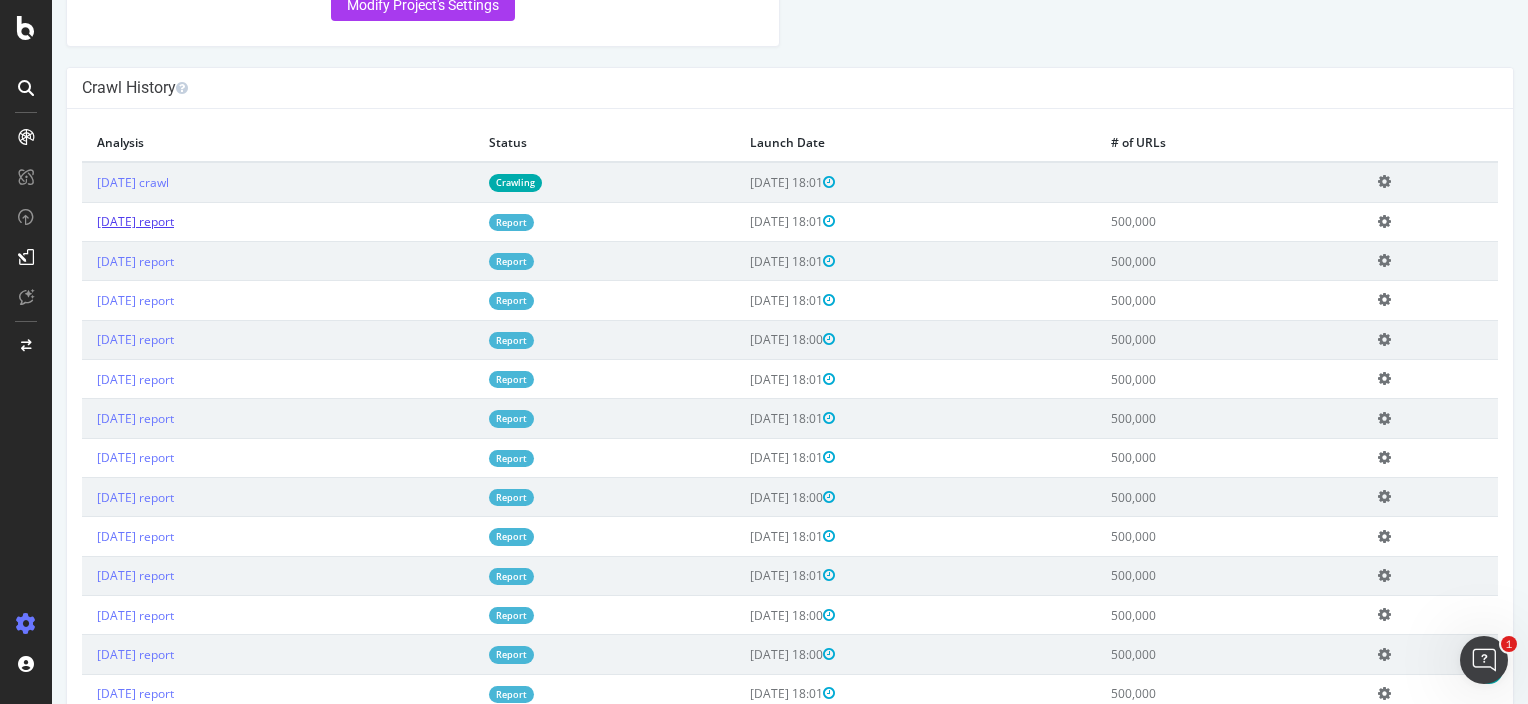 click on "[DATE]
report" at bounding box center (135, 221) 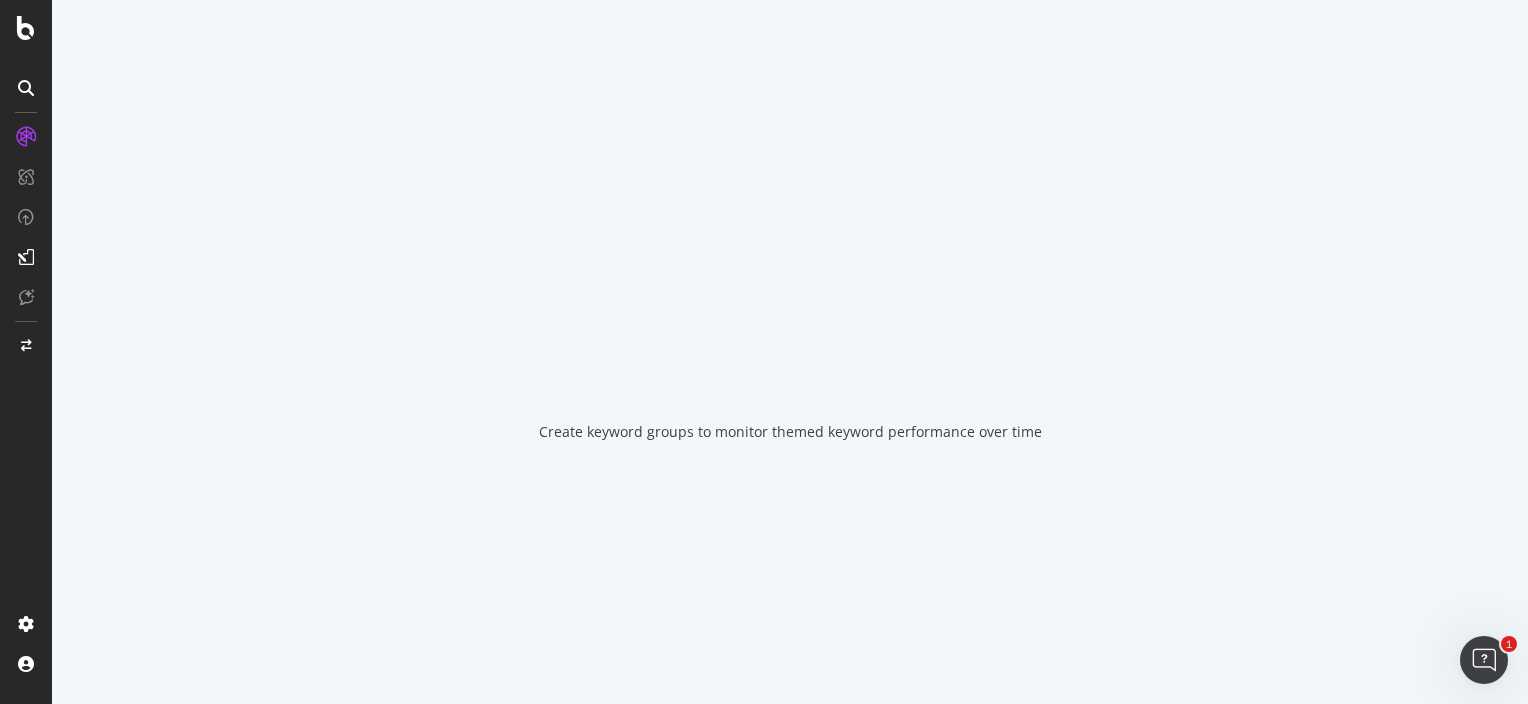 scroll, scrollTop: 0, scrollLeft: 0, axis: both 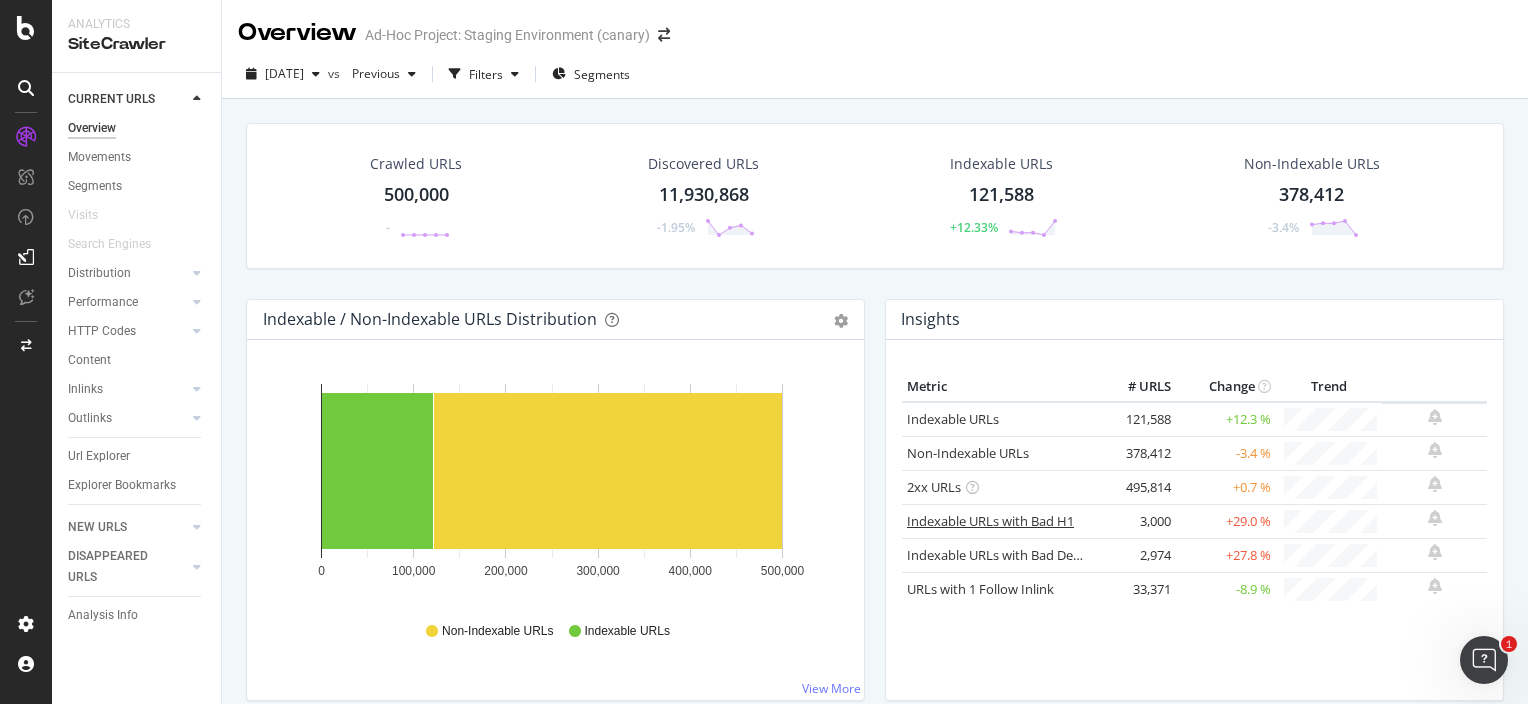 click on "Indexable URLs with Bad H1" at bounding box center (990, 521) 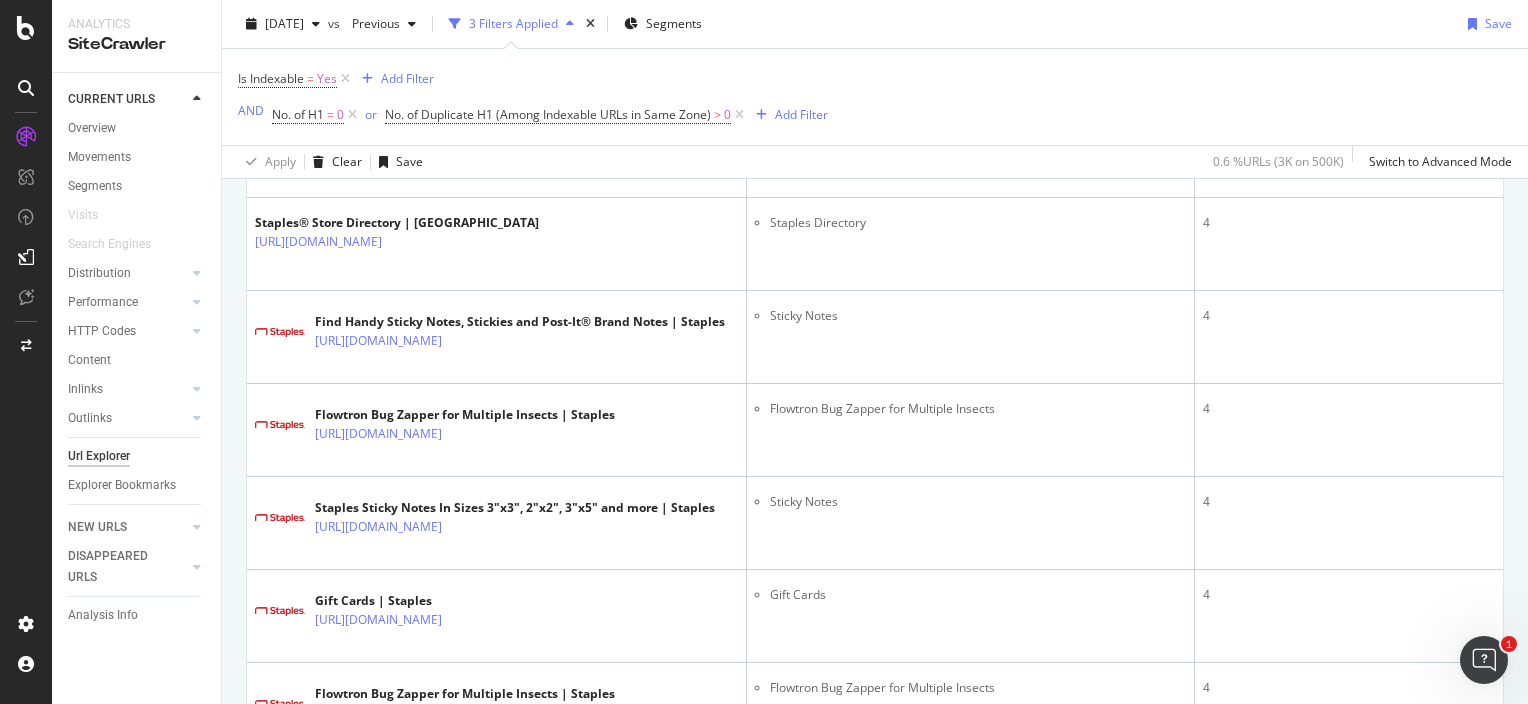 scroll, scrollTop: 5506, scrollLeft: 0, axis: vertical 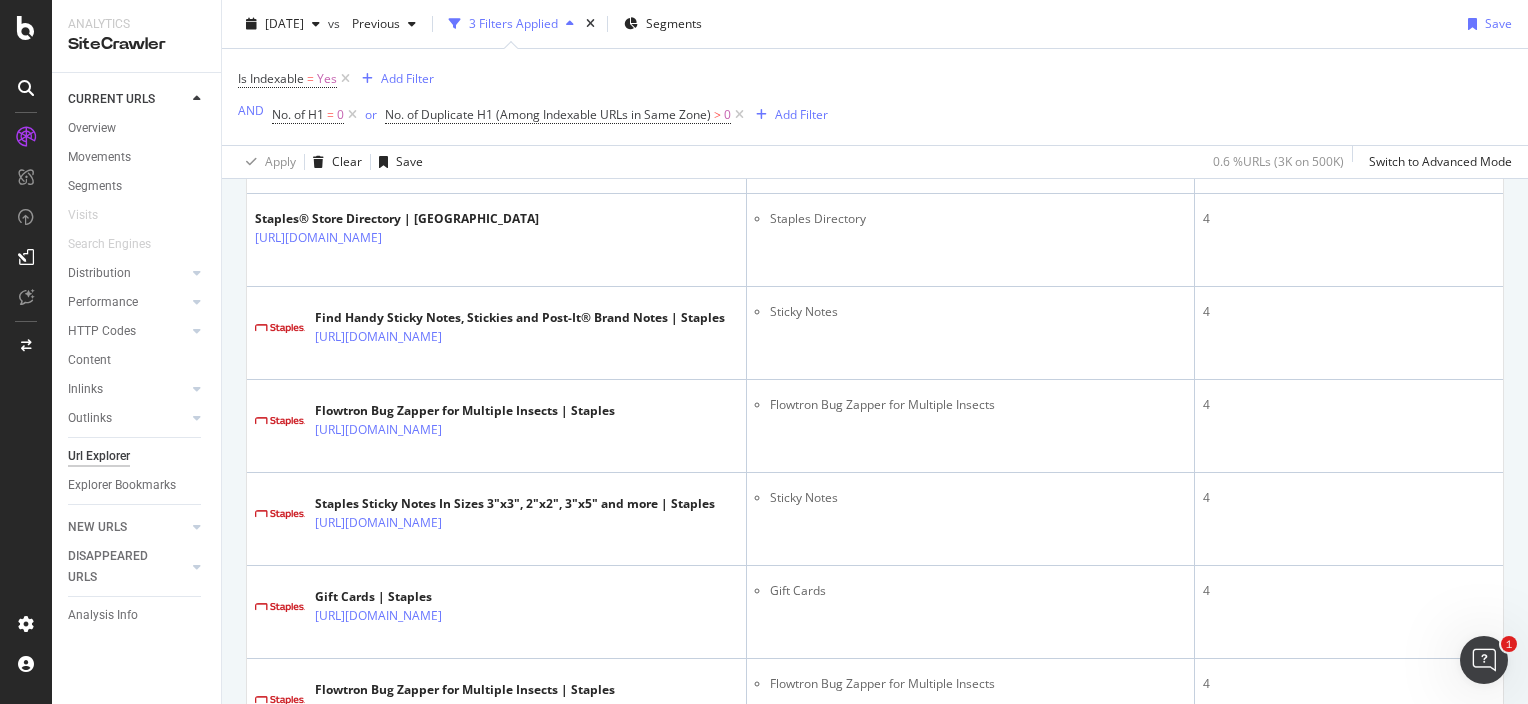 click on "Staples Directory" at bounding box center [978, -60] 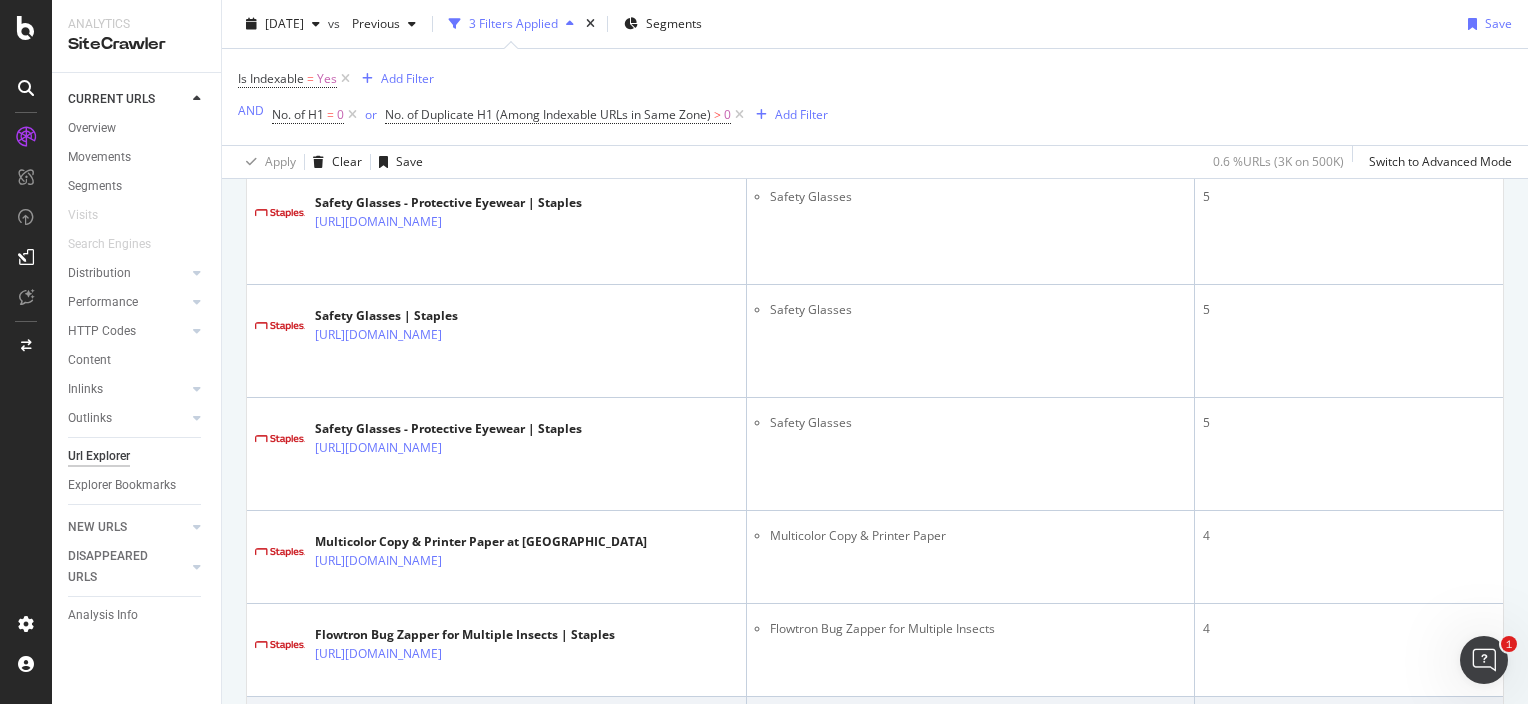 scroll, scrollTop: 4732, scrollLeft: 0, axis: vertical 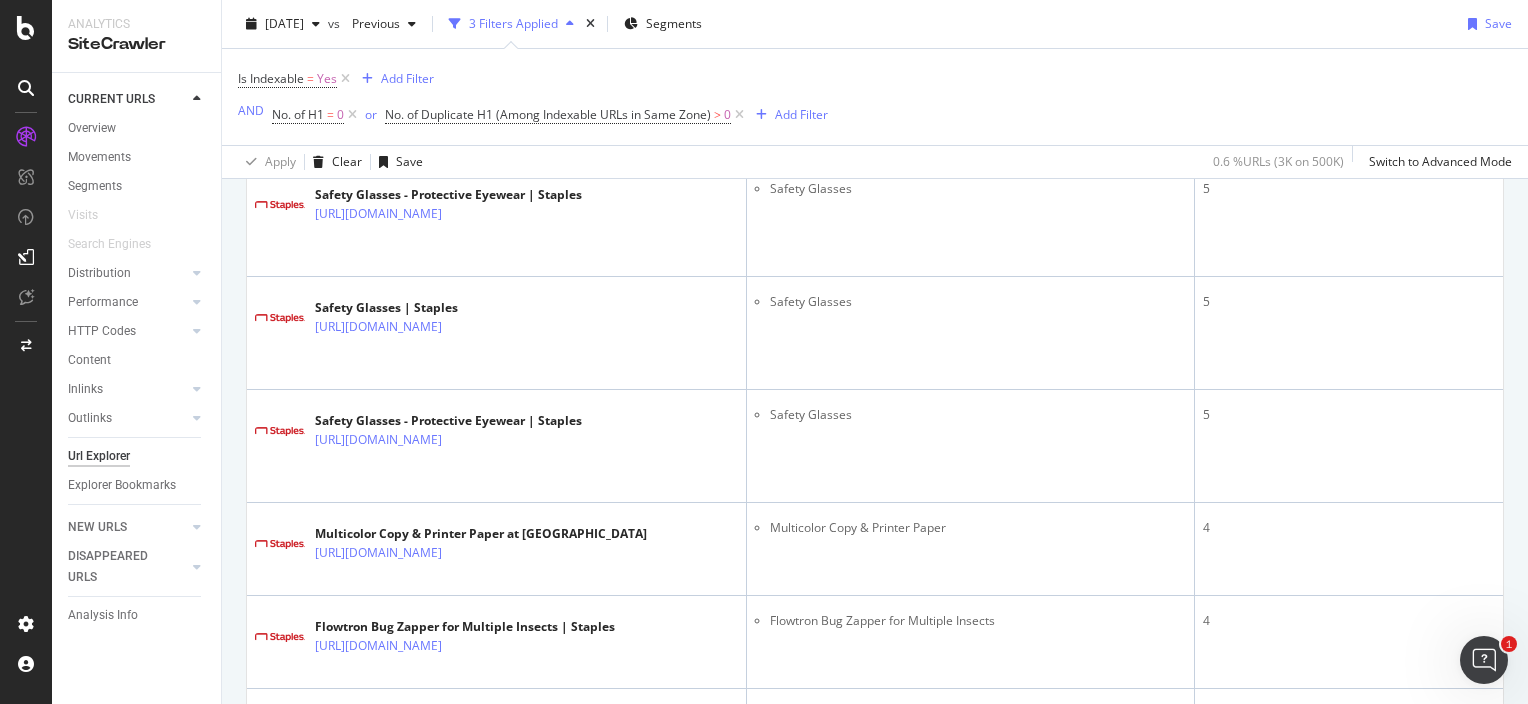 click at bounding box center (456, -12) 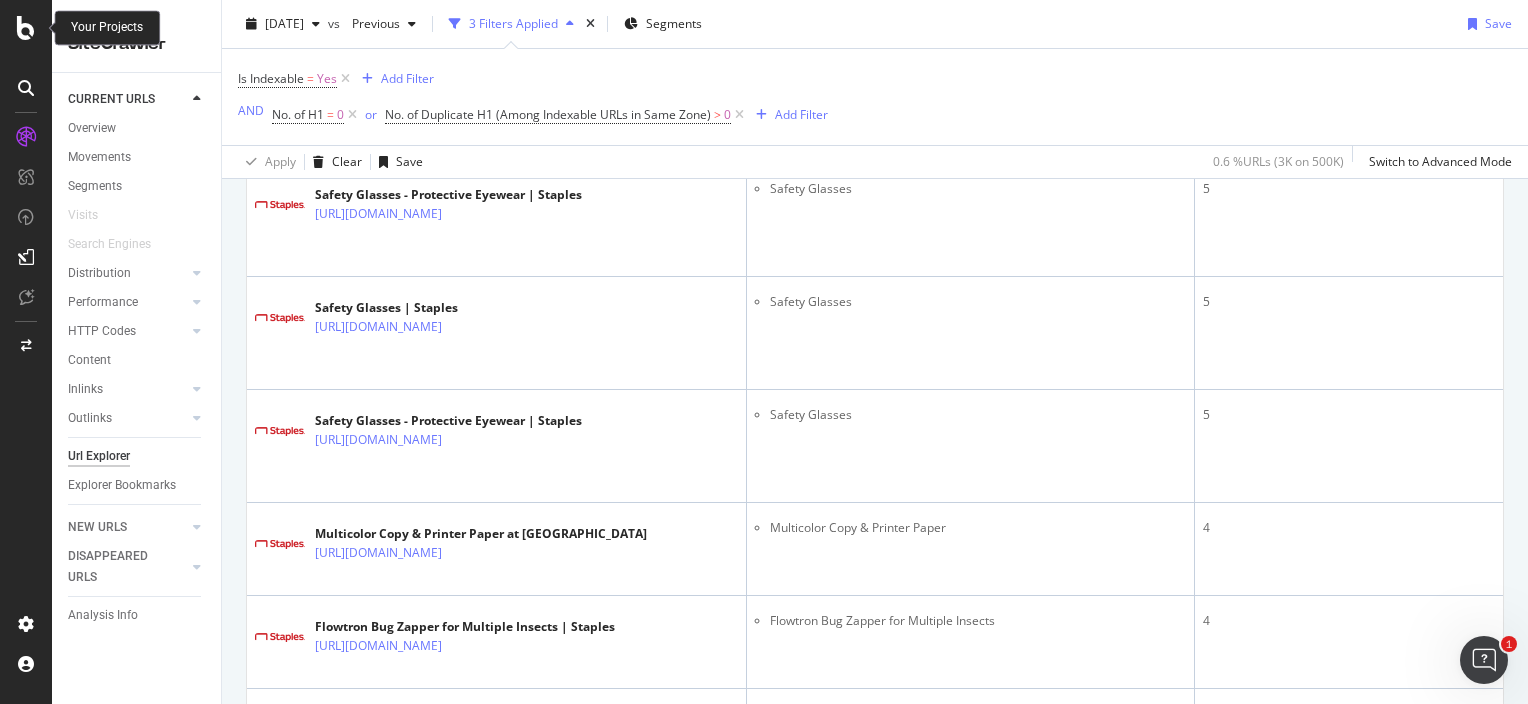 click at bounding box center [26, 28] 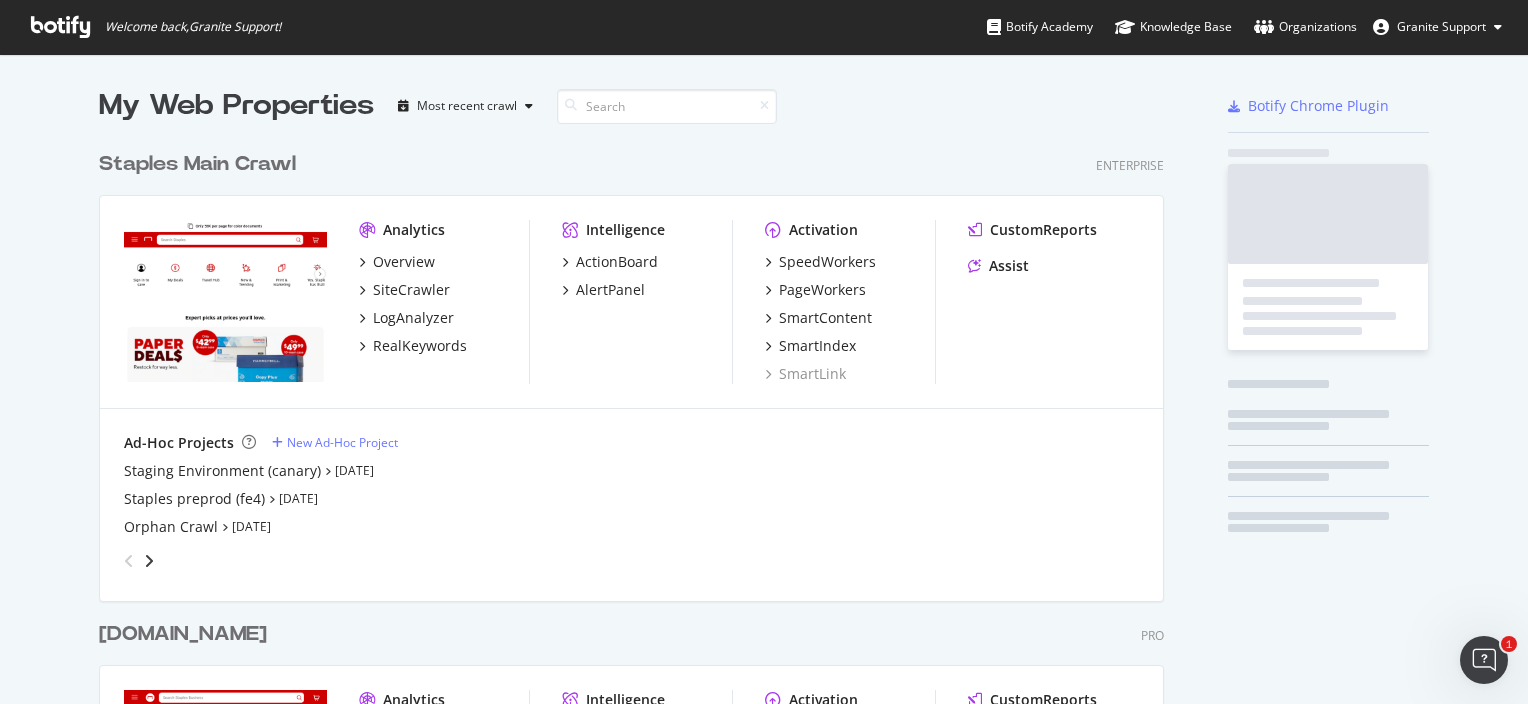 scroll, scrollTop: 16, scrollLeft: 16, axis: both 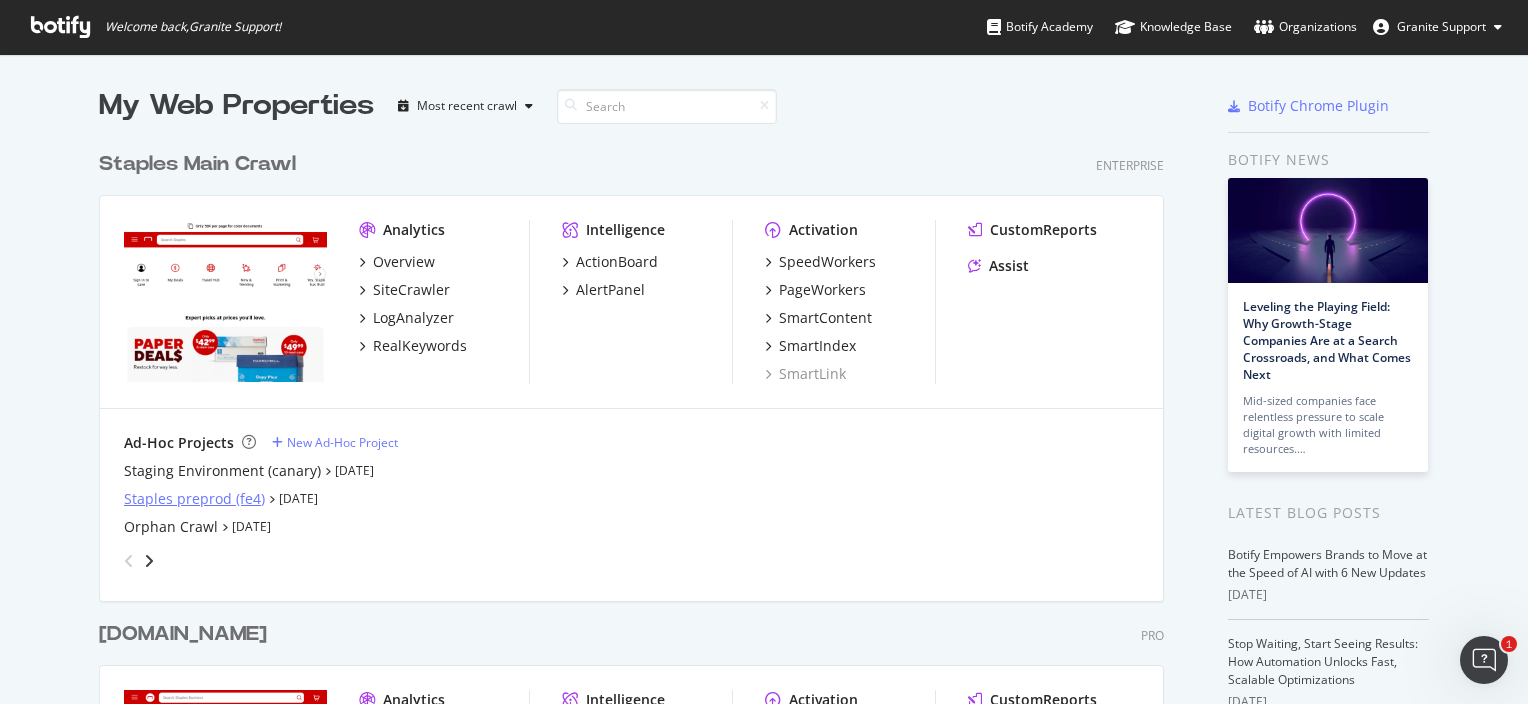 click on "Staples preprod (fe4)" at bounding box center (194, 499) 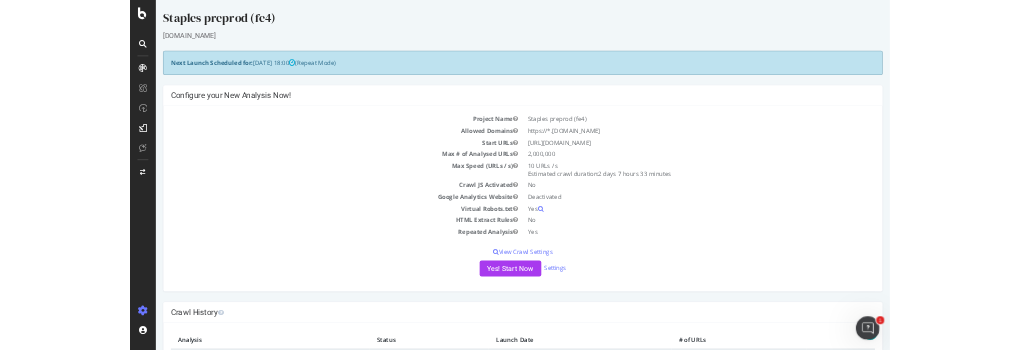 scroll, scrollTop: 235, scrollLeft: 0, axis: vertical 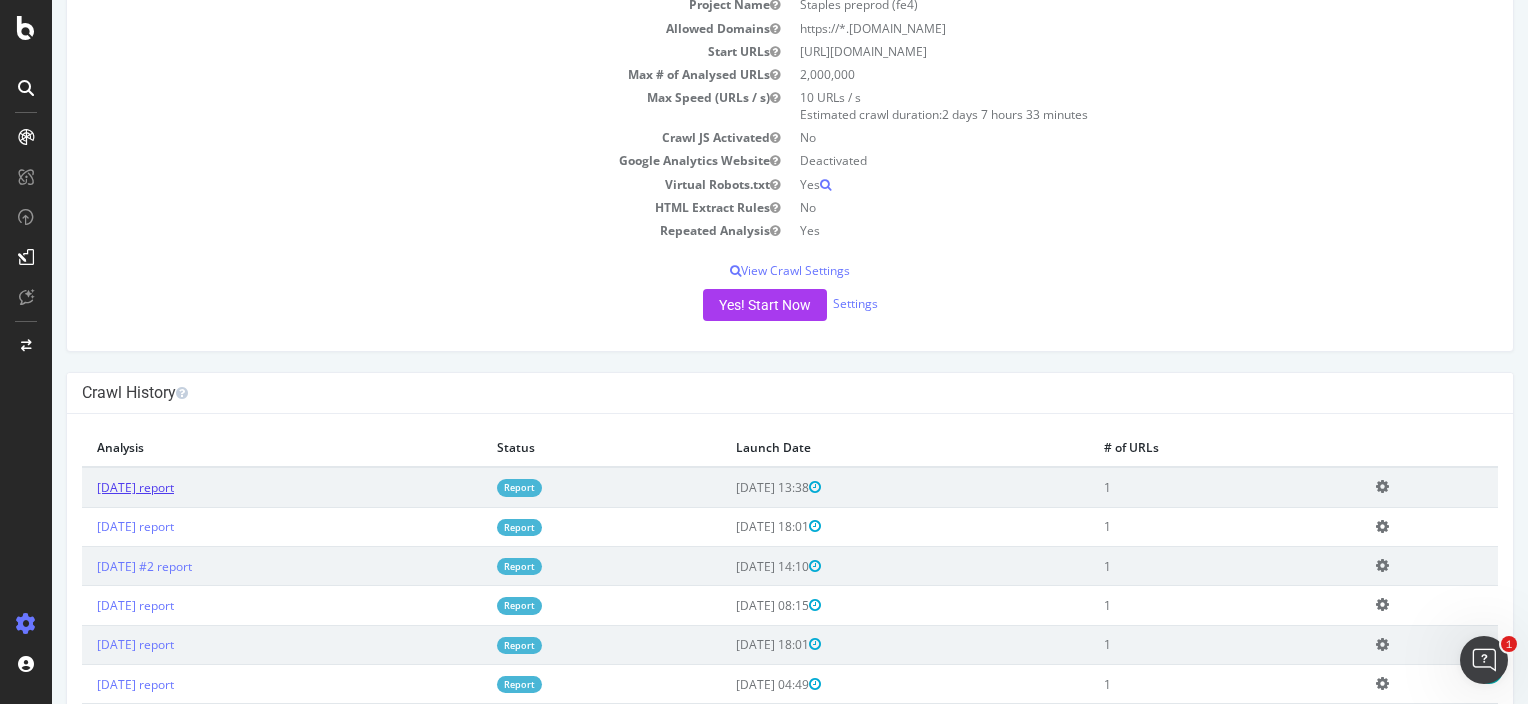 drag, startPoint x: 299, startPoint y: 499, endPoint x: 180, endPoint y: 483, distance: 120.070816 